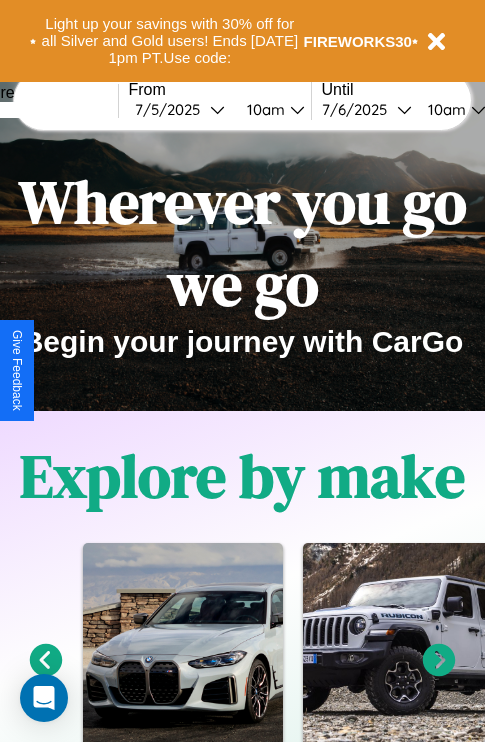 scroll, scrollTop: 0, scrollLeft: 0, axis: both 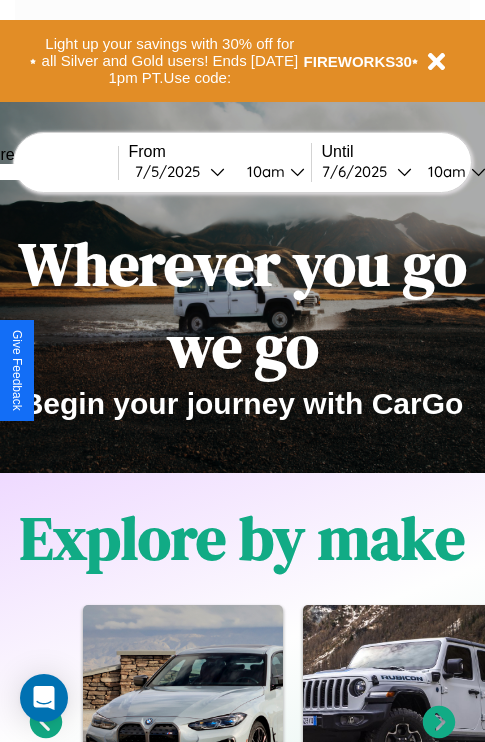 click at bounding box center (43, 172) 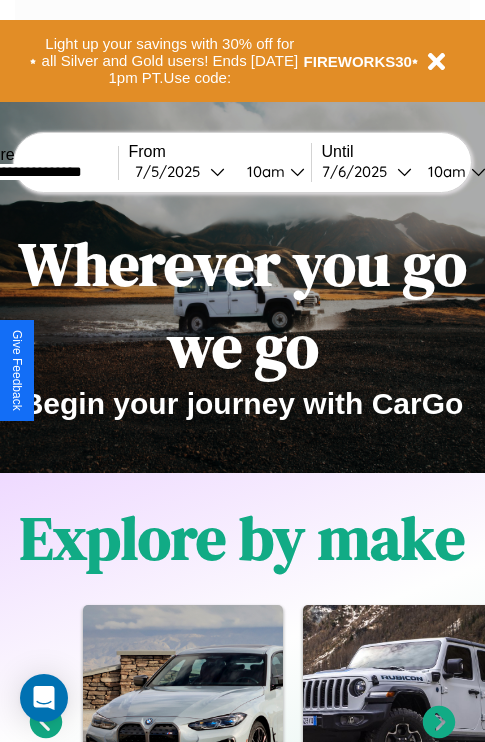 type on "**********" 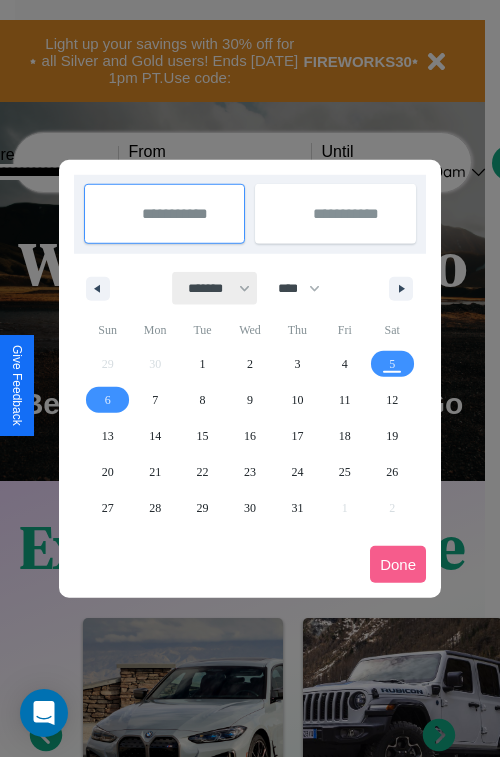 click on "******* ******** ***** ***** *** **** **** ****** ********* ******* ******** ********" at bounding box center (215, 288) 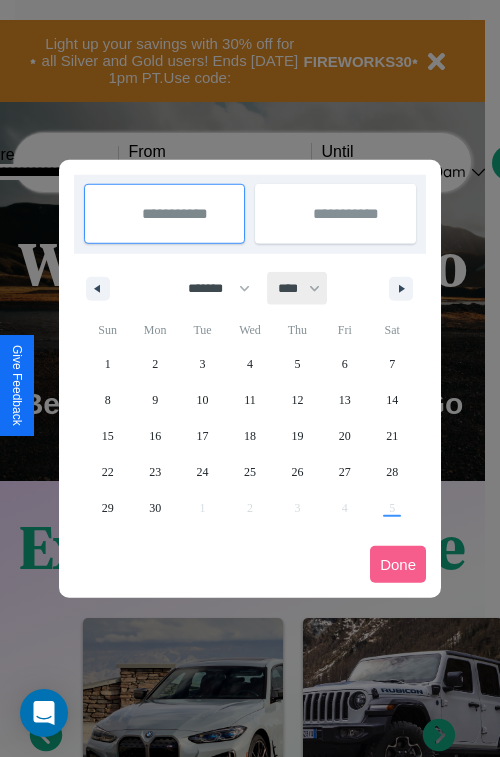 click on "**** **** **** **** **** **** **** **** **** **** **** **** **** **** **** **** **** **** **** **** **** **** **** **** **** **** **** **** **** **** **** **** **** **** **** **** **** **** **** **** **** **** **** **** **** **** **** **** **** **** **** **** **** **** **** **** **** **** **** **** **** **** **** **** **** **** **** **** **** **** **** **** **** **** **** **** **** **** **** **** **** **** **** **** **** **** **** **** **** **** **** **** **** **** **** **** **** **** **** **** **** **** **** **** **** **** **** **** **** **** **** **** **** **** **** **** **** **** **** **** ****" at bounding box center (298, 288) 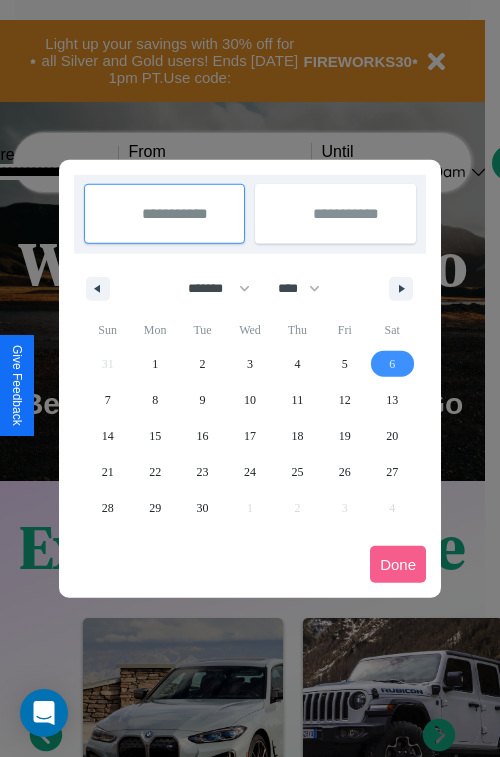 click on "6" at bounding box center [392, 364] 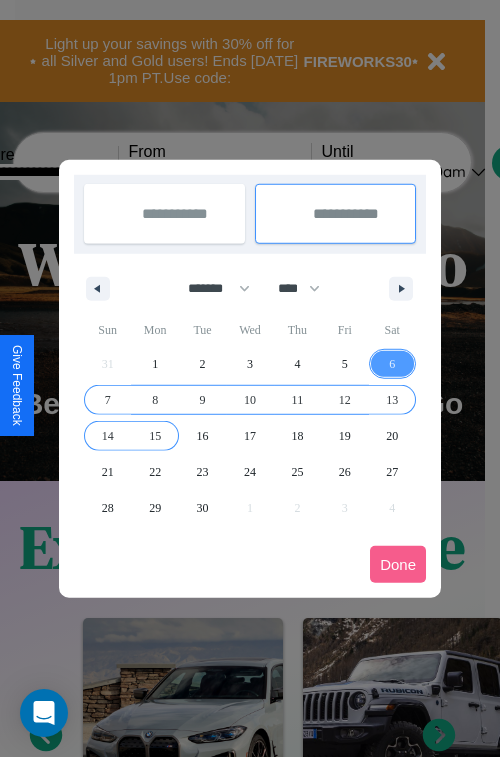 click on "15" at bounding box center [155, 436] 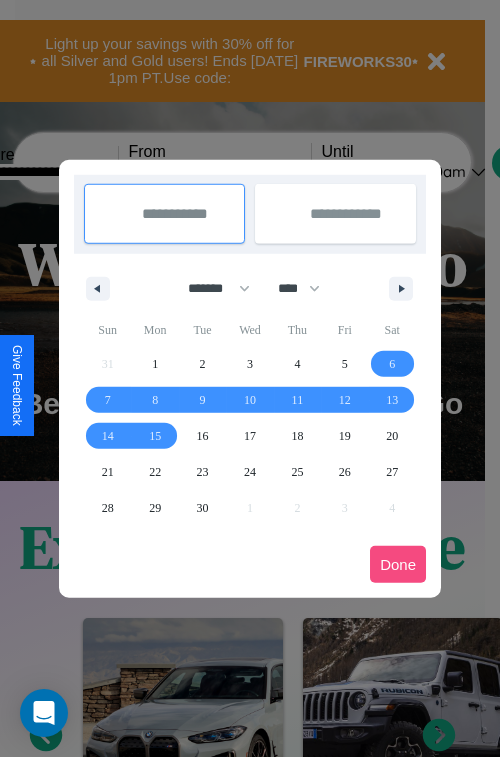 click on "Done" at bounding box center [398, 564] 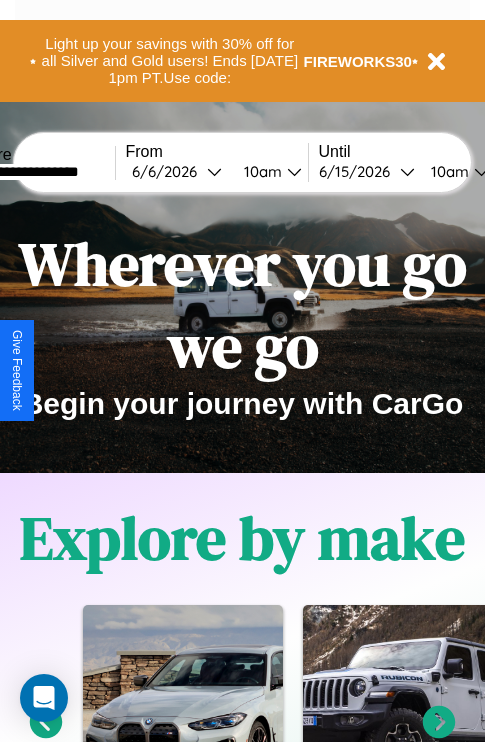 scroll, scrollTop: 0, scrollLeft: 71, axis: horizontal 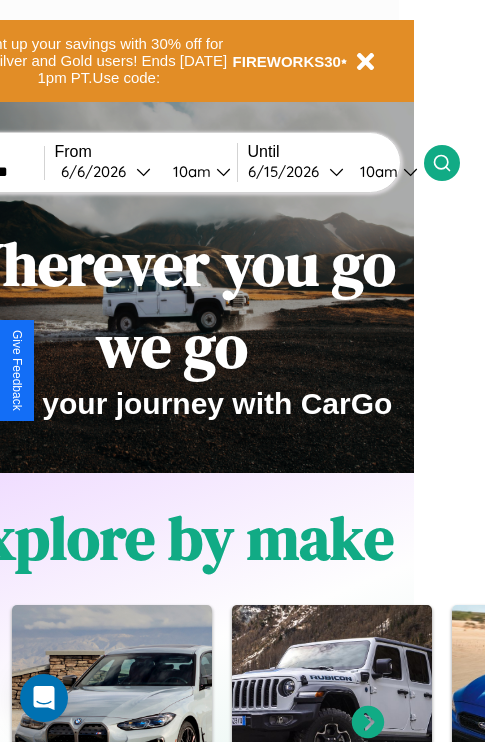 click 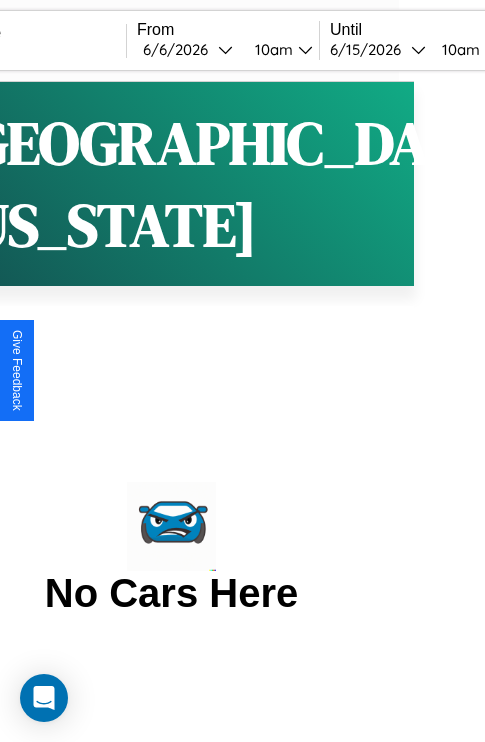 scroll, scrollTop: 0, scrollLeft: 0, axis: both 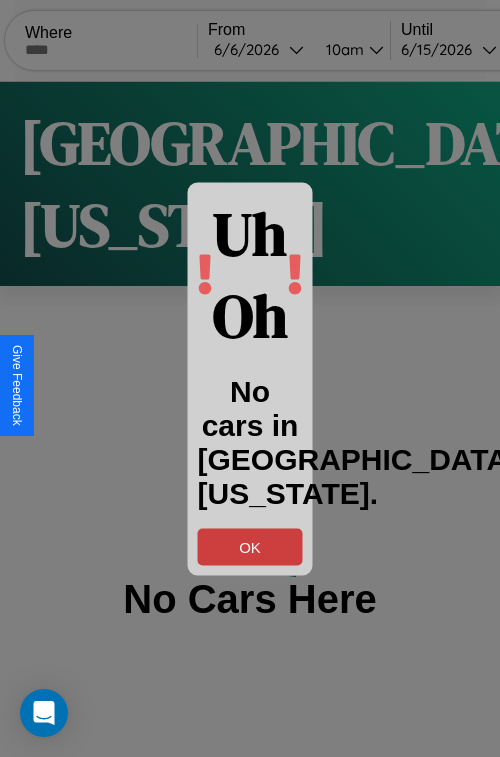 click on "OK" at bounding box center (250, 546) 